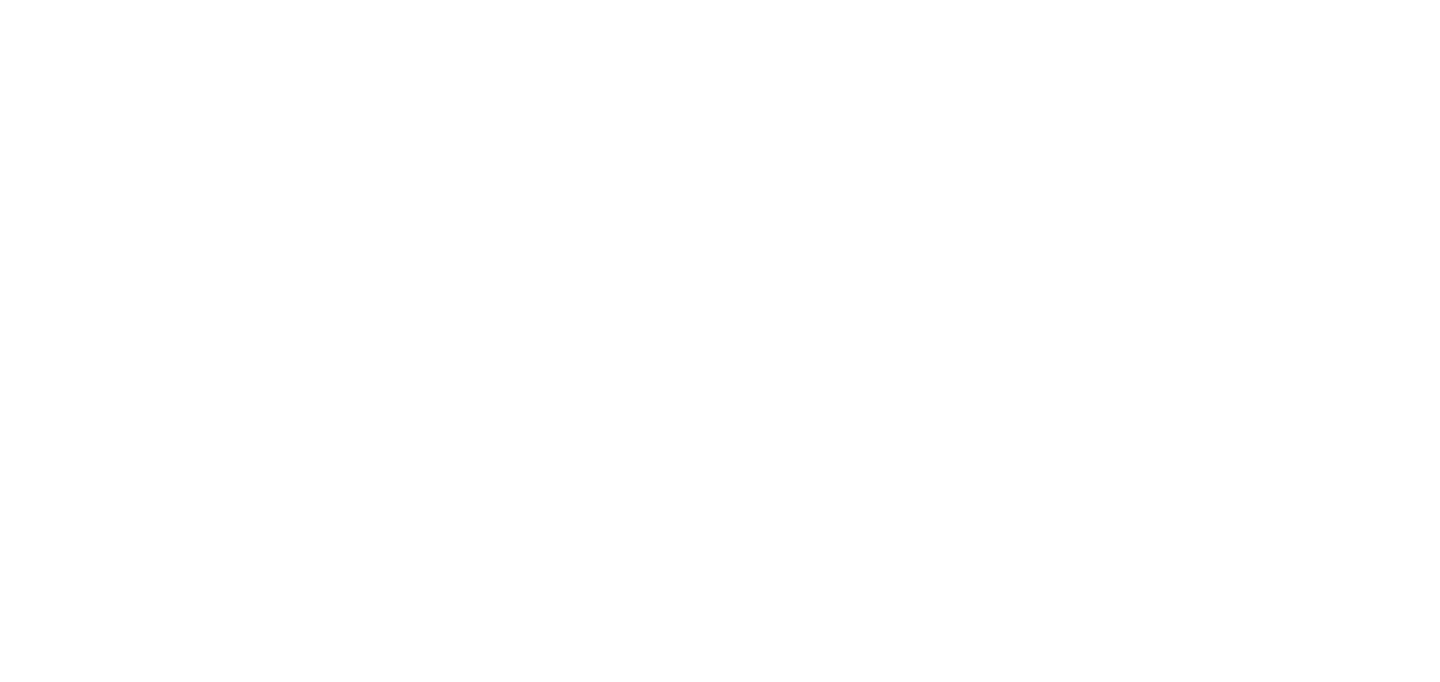 scroll, scrollTop: 0, scrollLeft: 0, axis: both 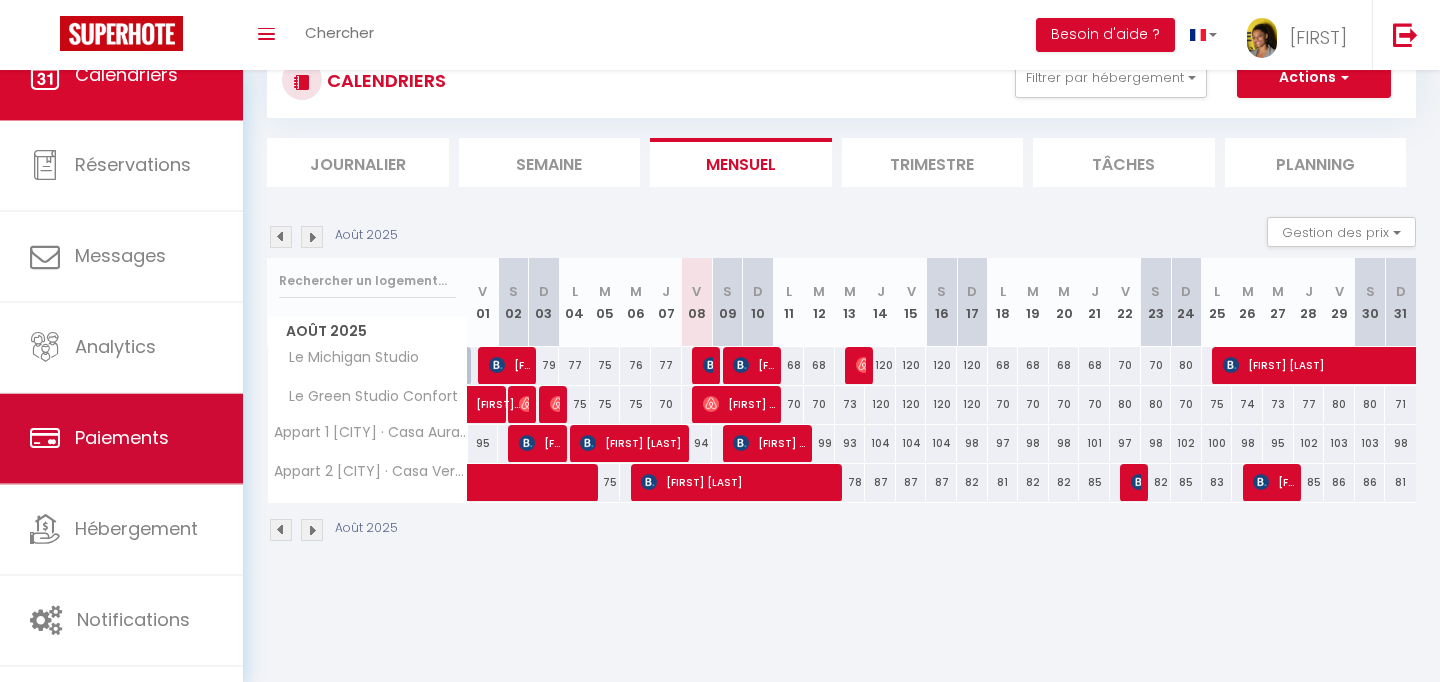 click on "Paiements" at bounding box center [122, 438] 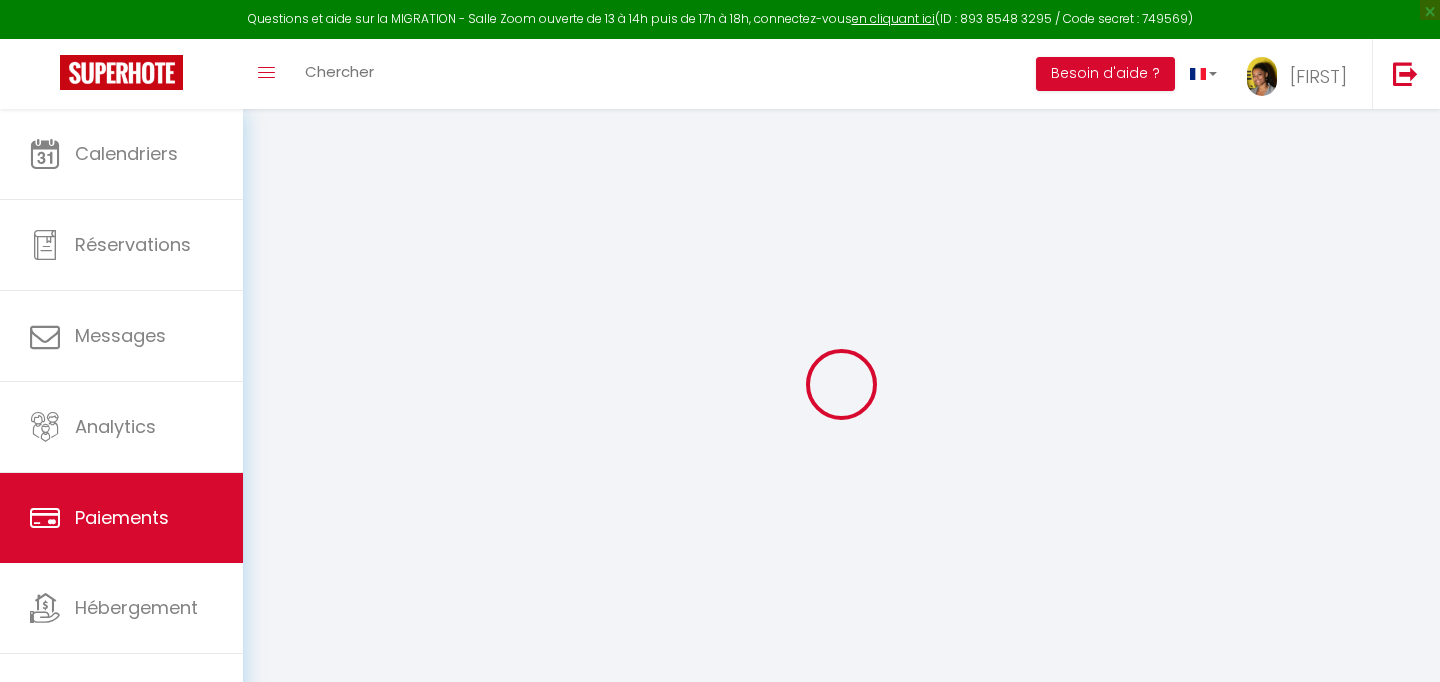 scroll, scrollTop: 39, scrollLeft: 0, axis: vertical 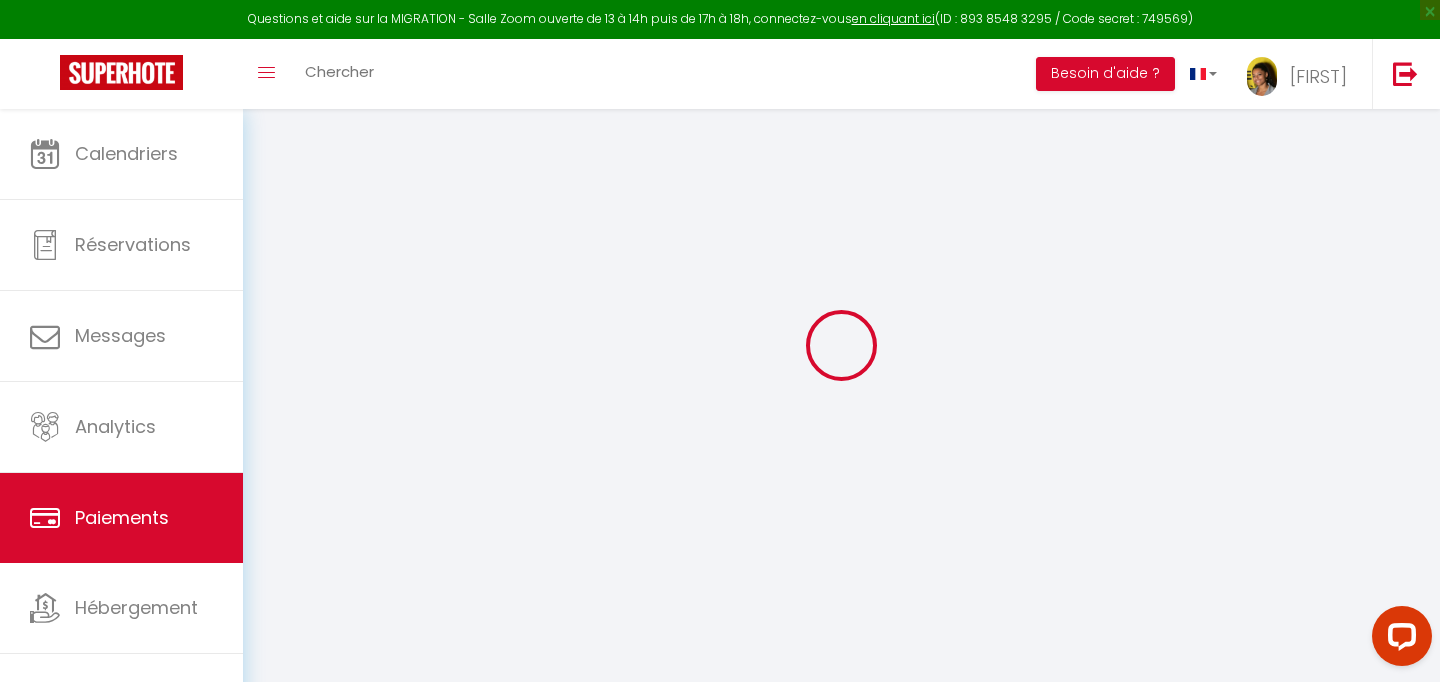 select on "2" 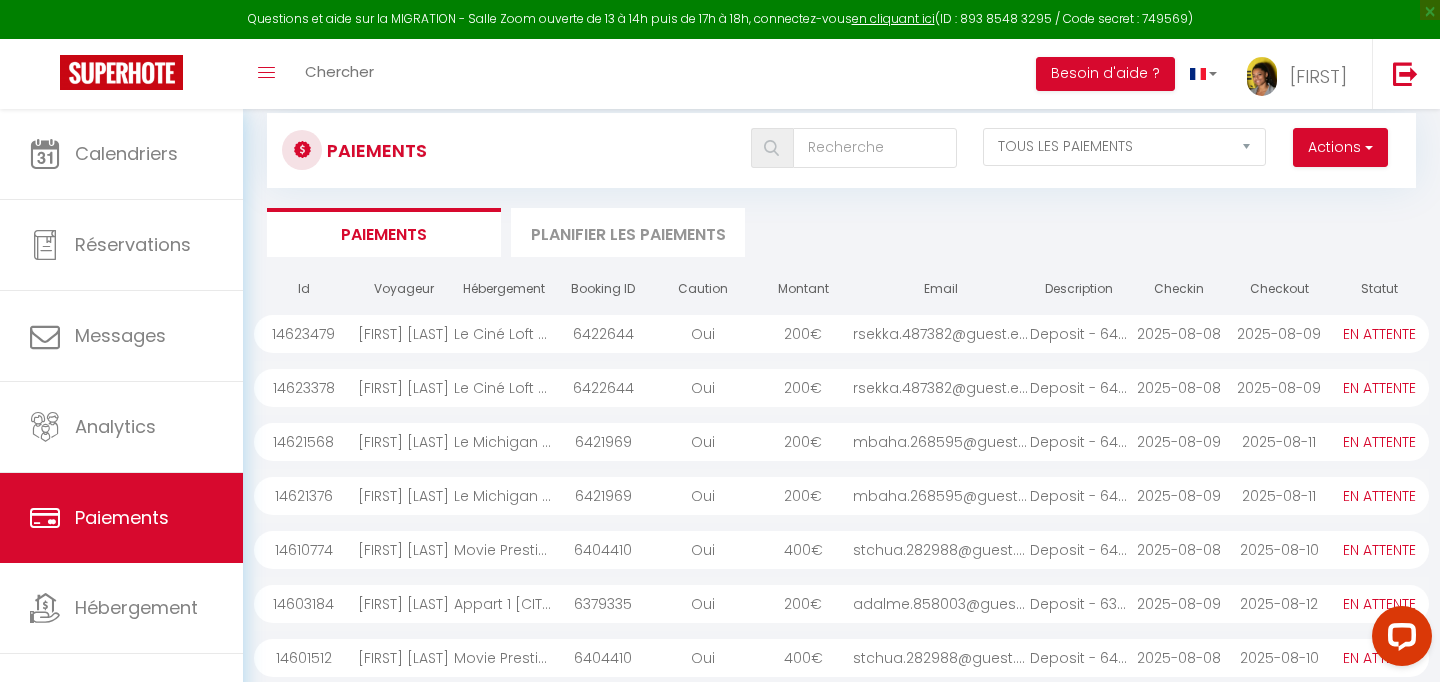 click on "€" at bounding box center (816, 388) 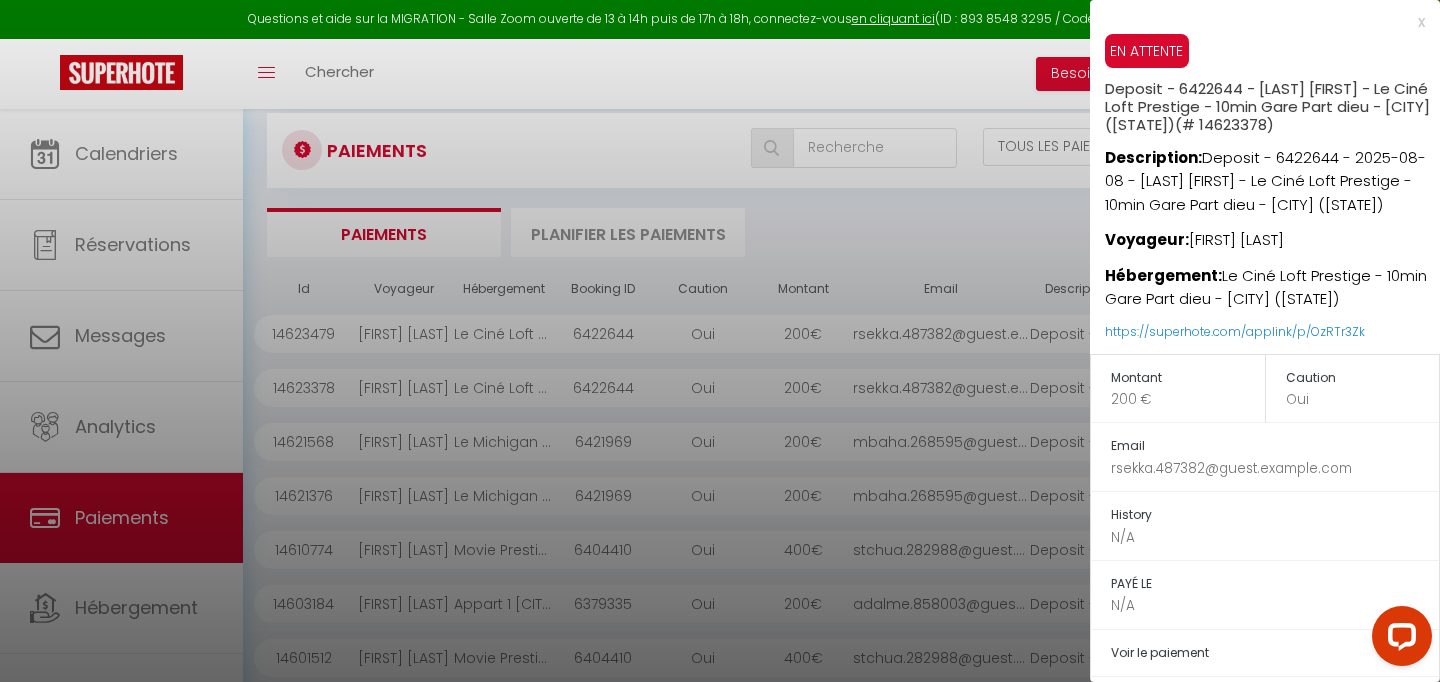 click at bounding box center [720, 341] 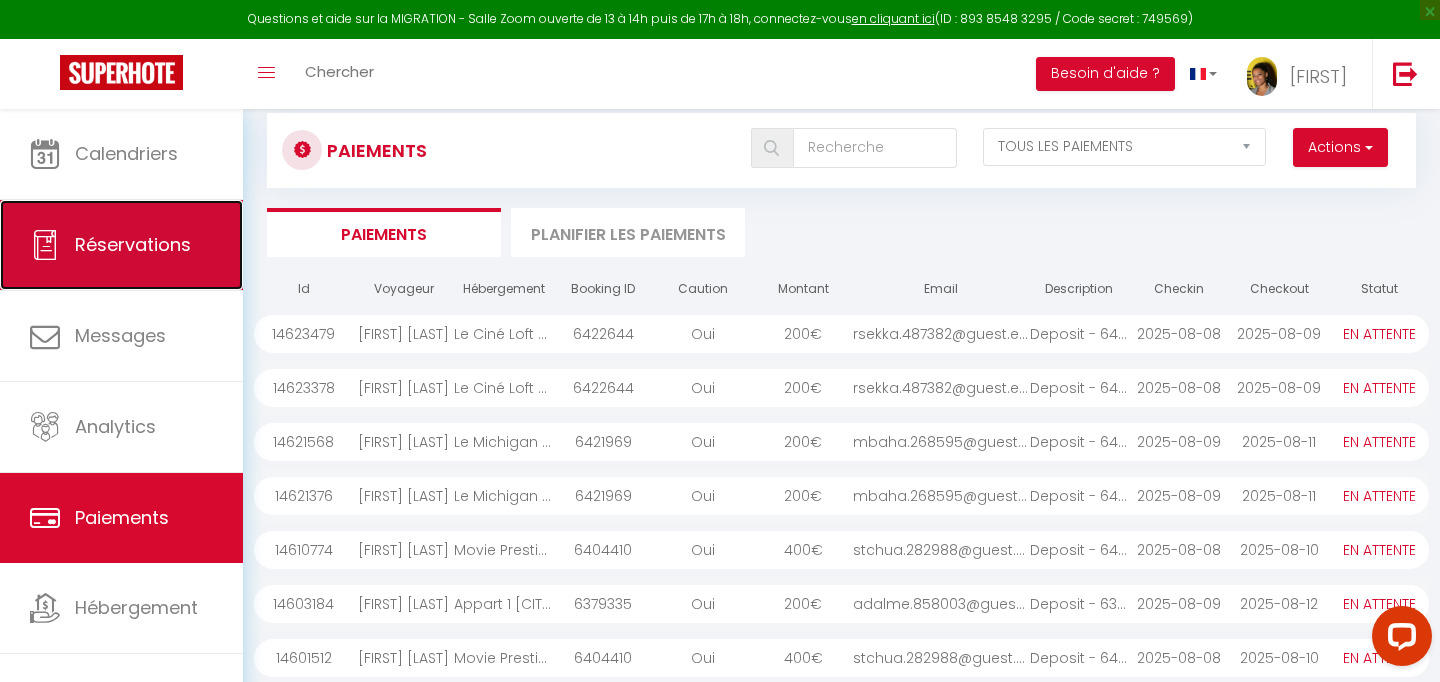 click on "Réservations" at bounding box center (121, 245) 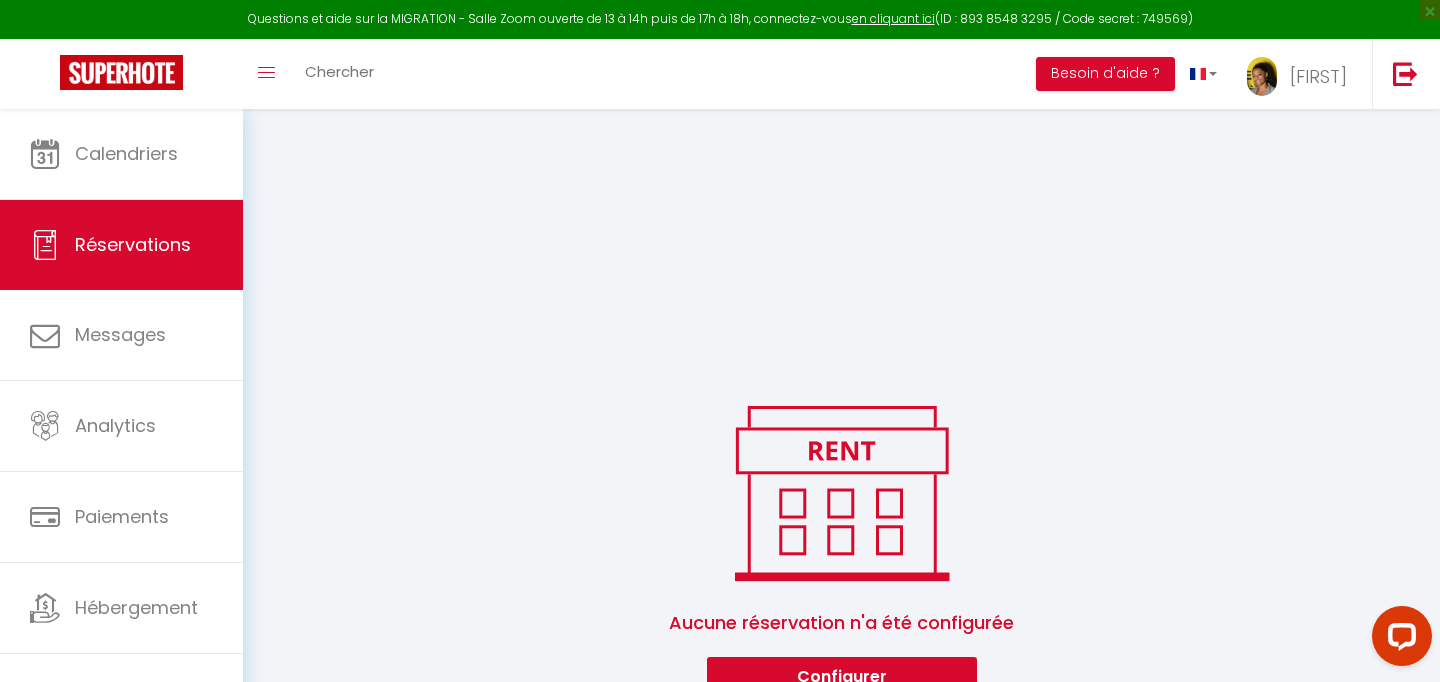 scroll, scrollTop: 427, scrollLeft: 0, axis: vertical 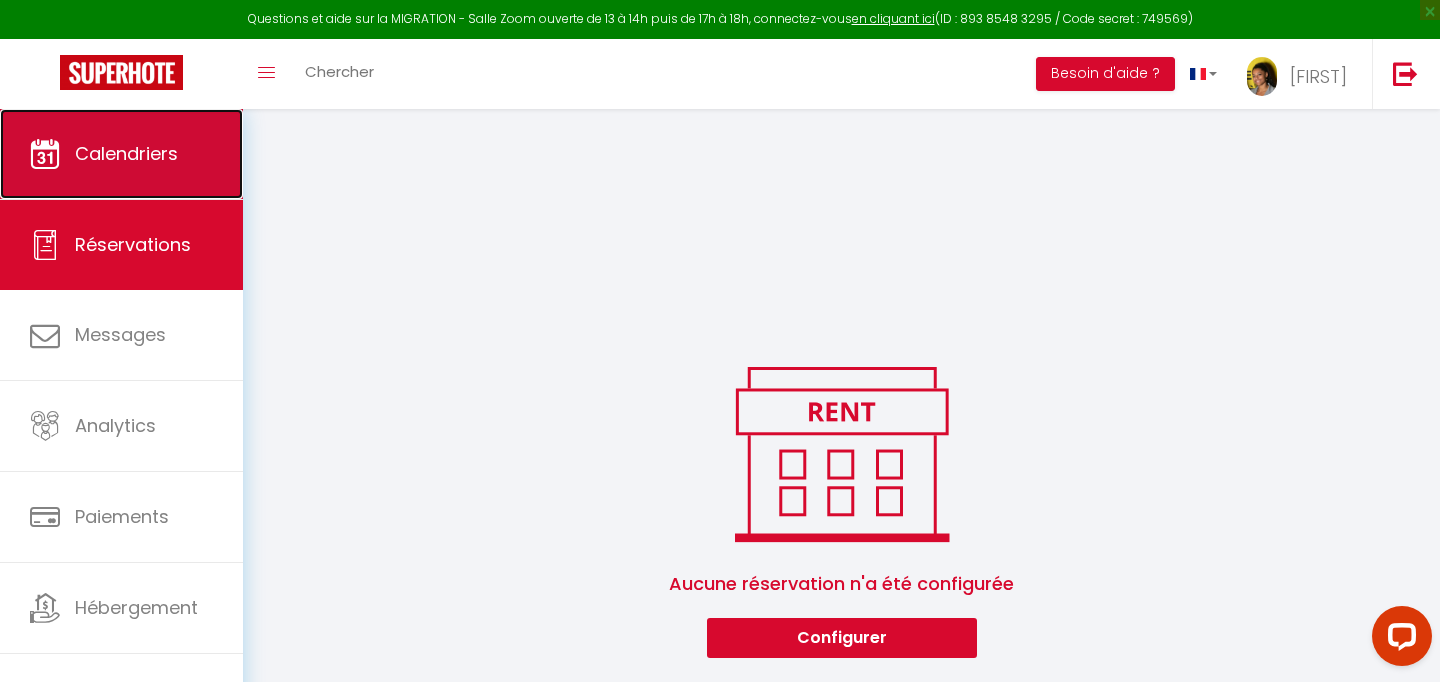 click on "Calendriers" at bounding box center (126, 153) 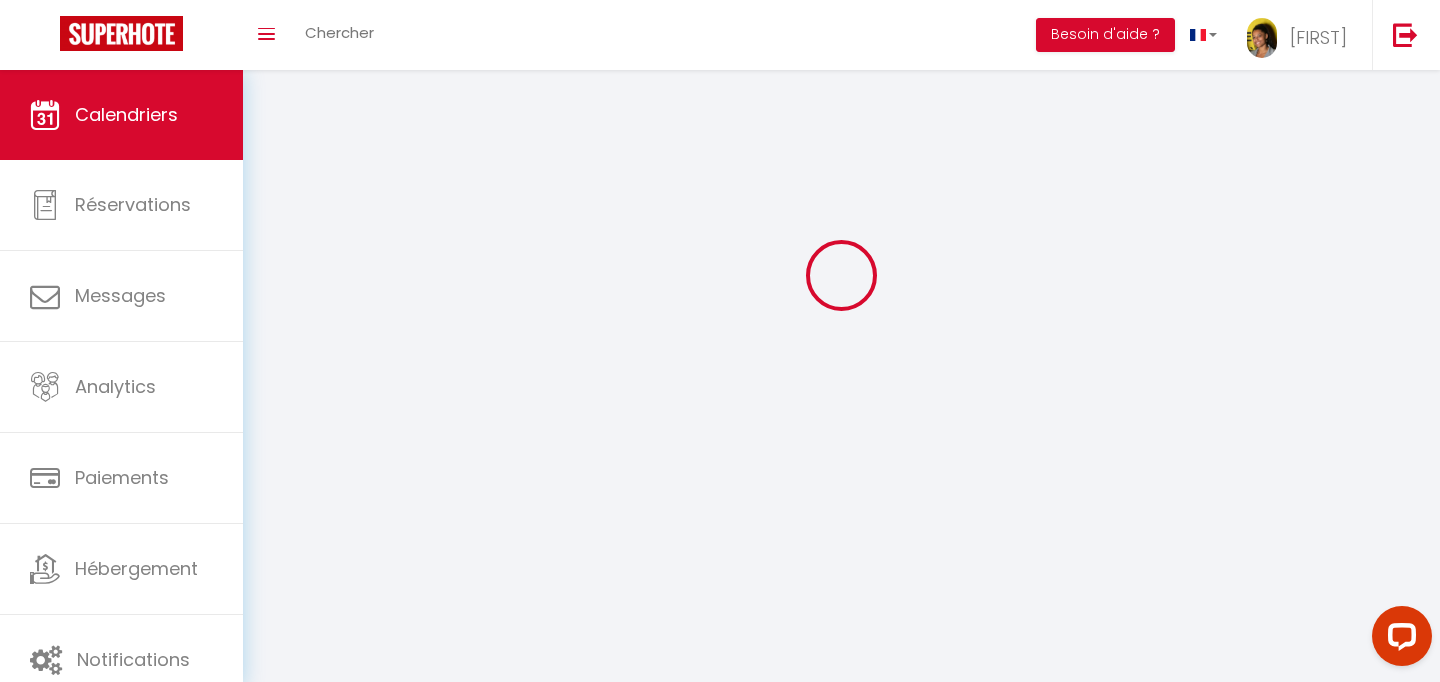 scroll, scrollTop: 0, scrollLeft: 0, axis: both 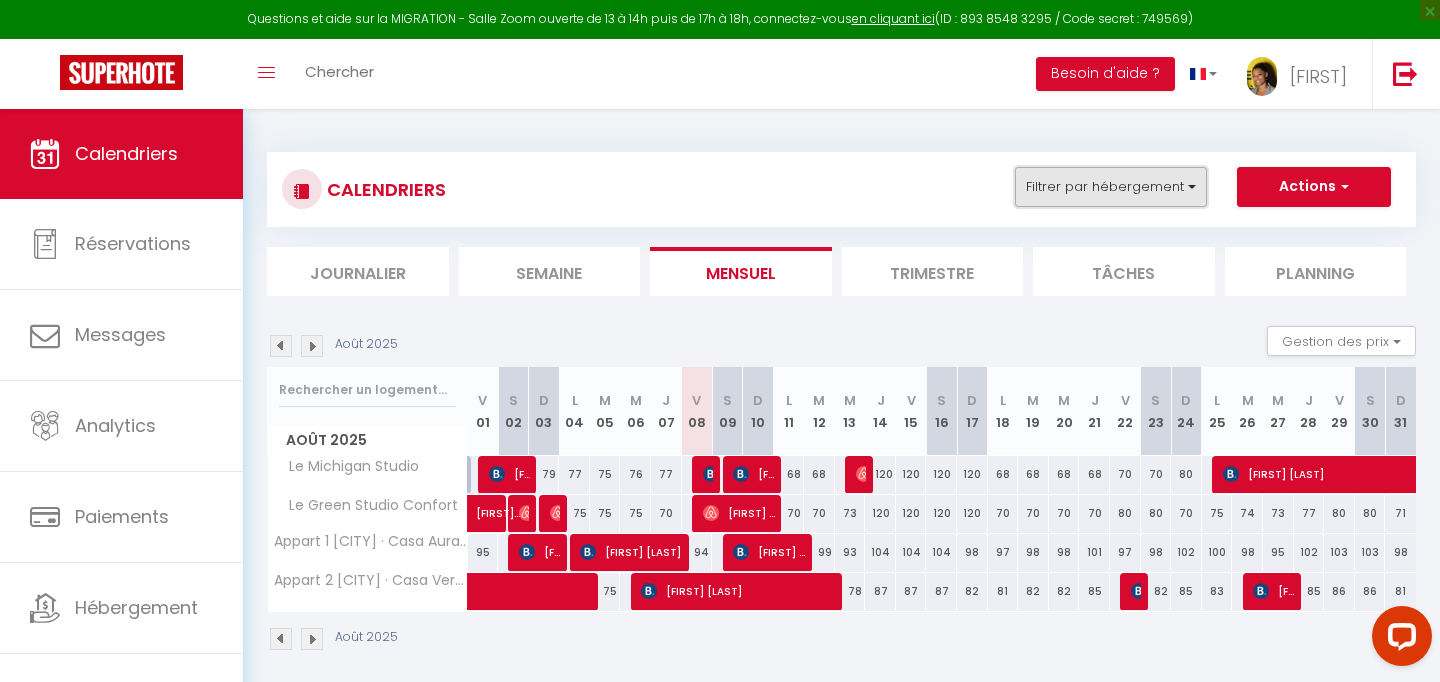 click on "Filtrer par hébergement" at bounding box center [1111, 187] 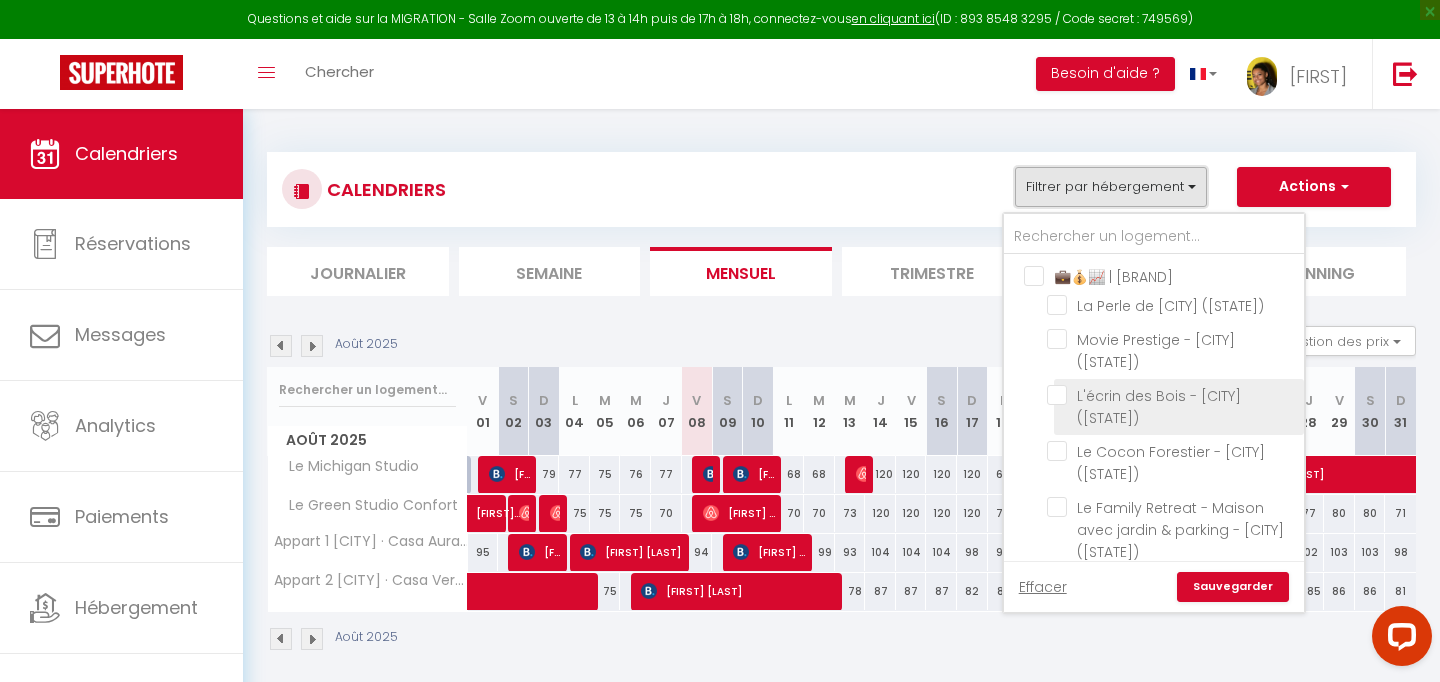 scroll, scrollTop: 983, scrollLeft: 0, axis: vertical 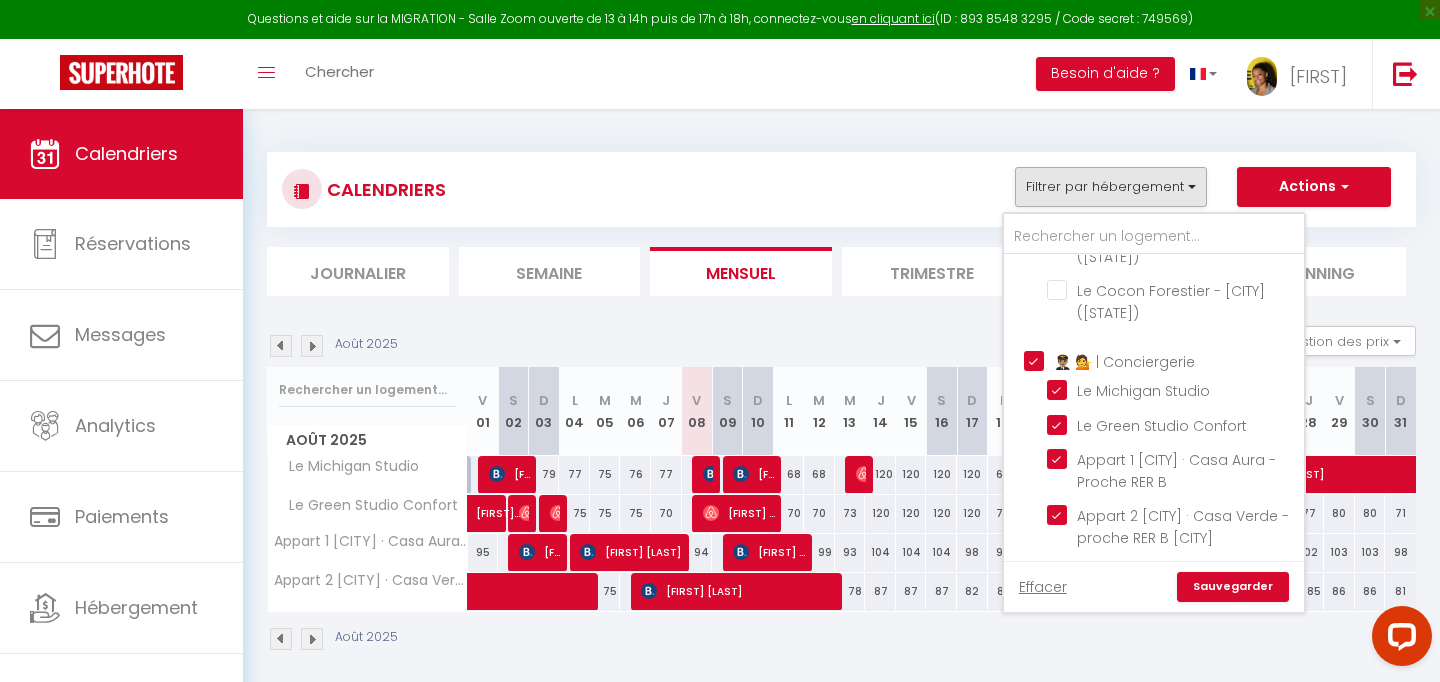 click on "👨🏽‍✈️ 💁 | Conciergerie" at bounding box center [1174, 360] 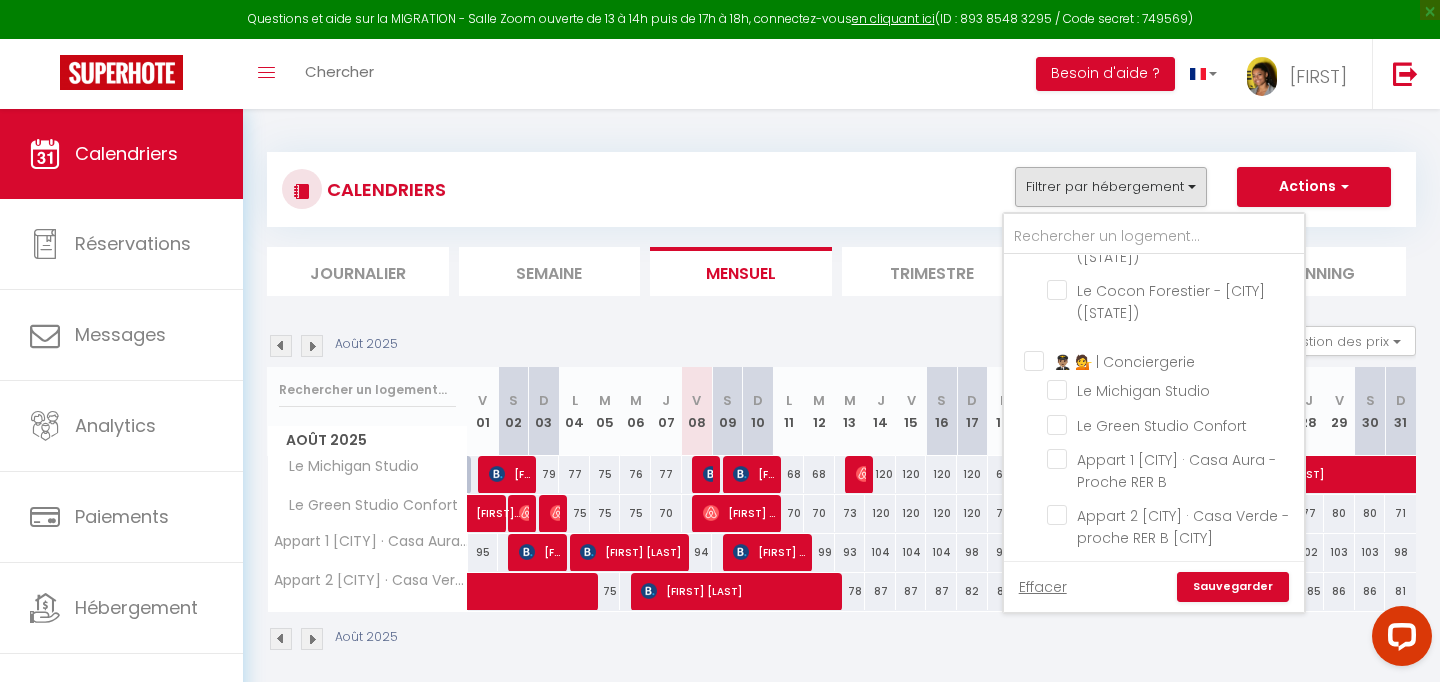 checkbox on "false" 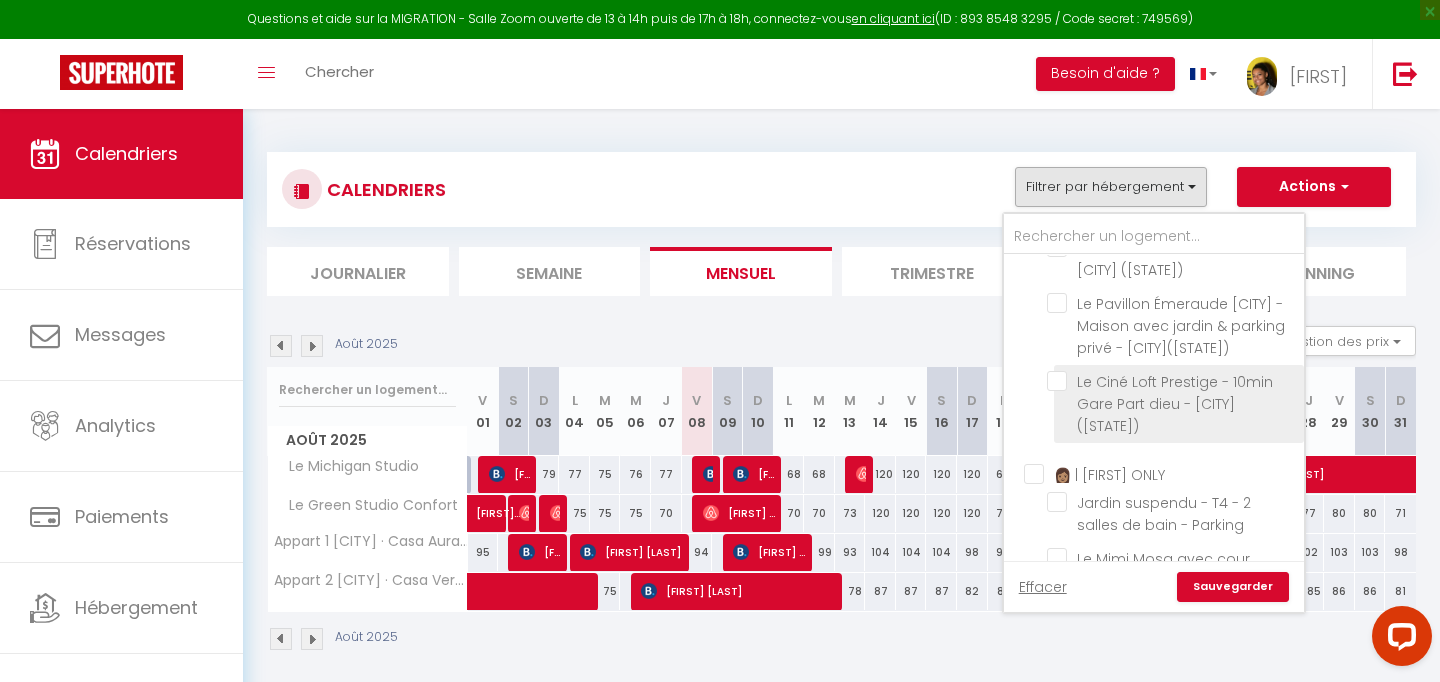 scroll, scrollTop: 347, scrollLeft: 0, axis: vertical 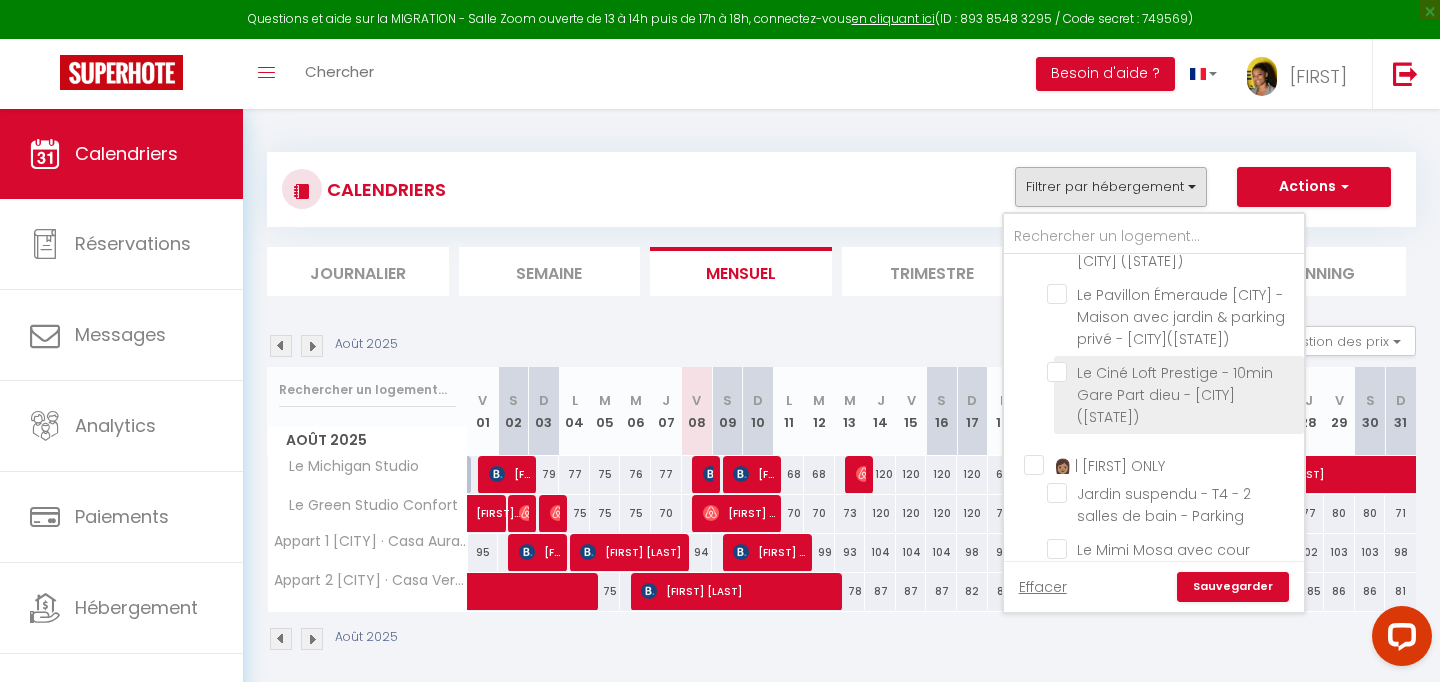 click on "Le Ciné Loft Prestige - 10min Gare Part dieu - [CITY] ([STATE])" at bounding box center [1172, 372] 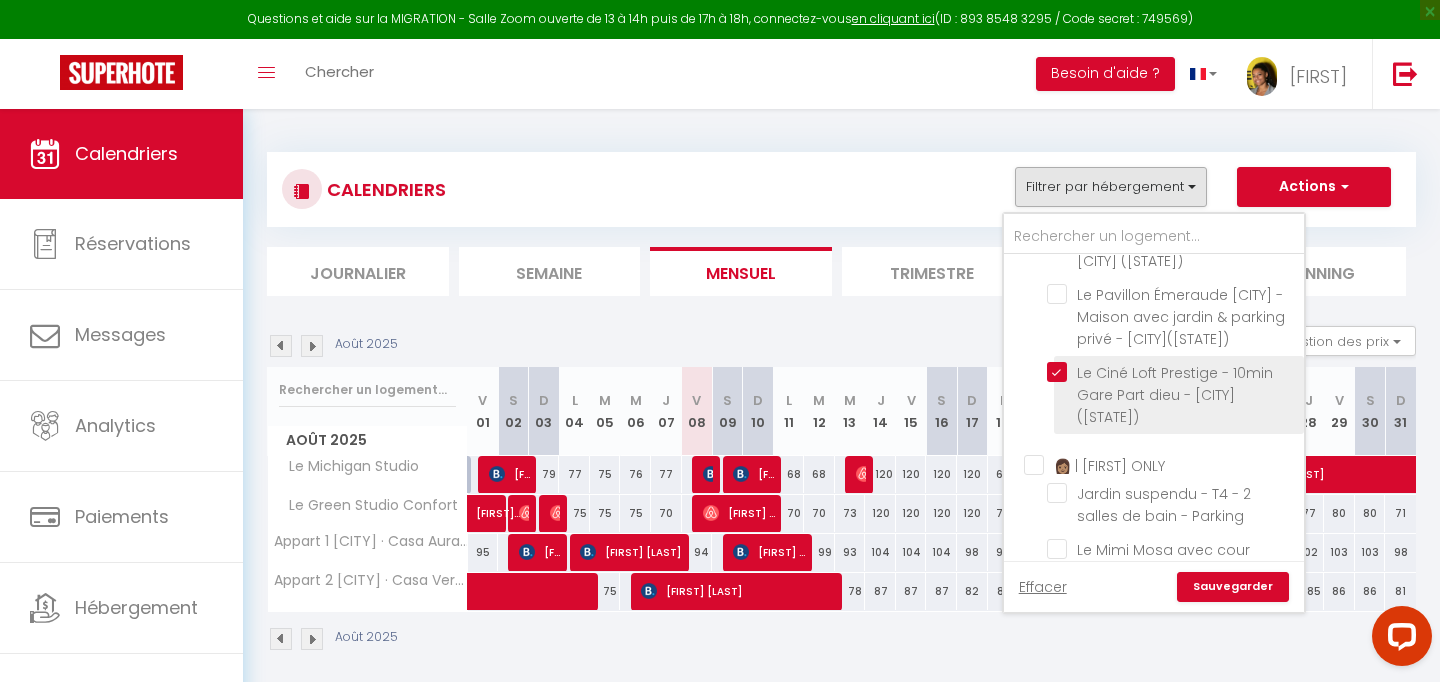 checkbox on "false" 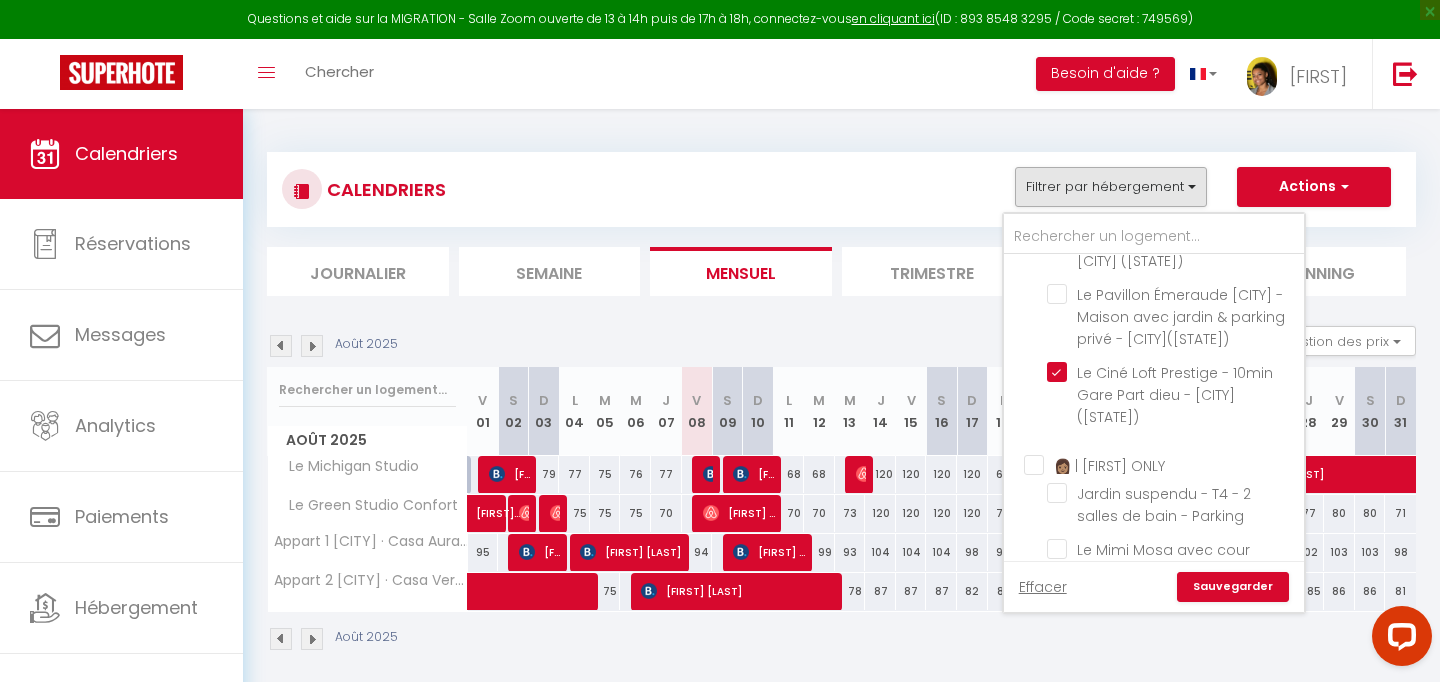 click on "Sauvegarder" at bounding box center (1233, 587) 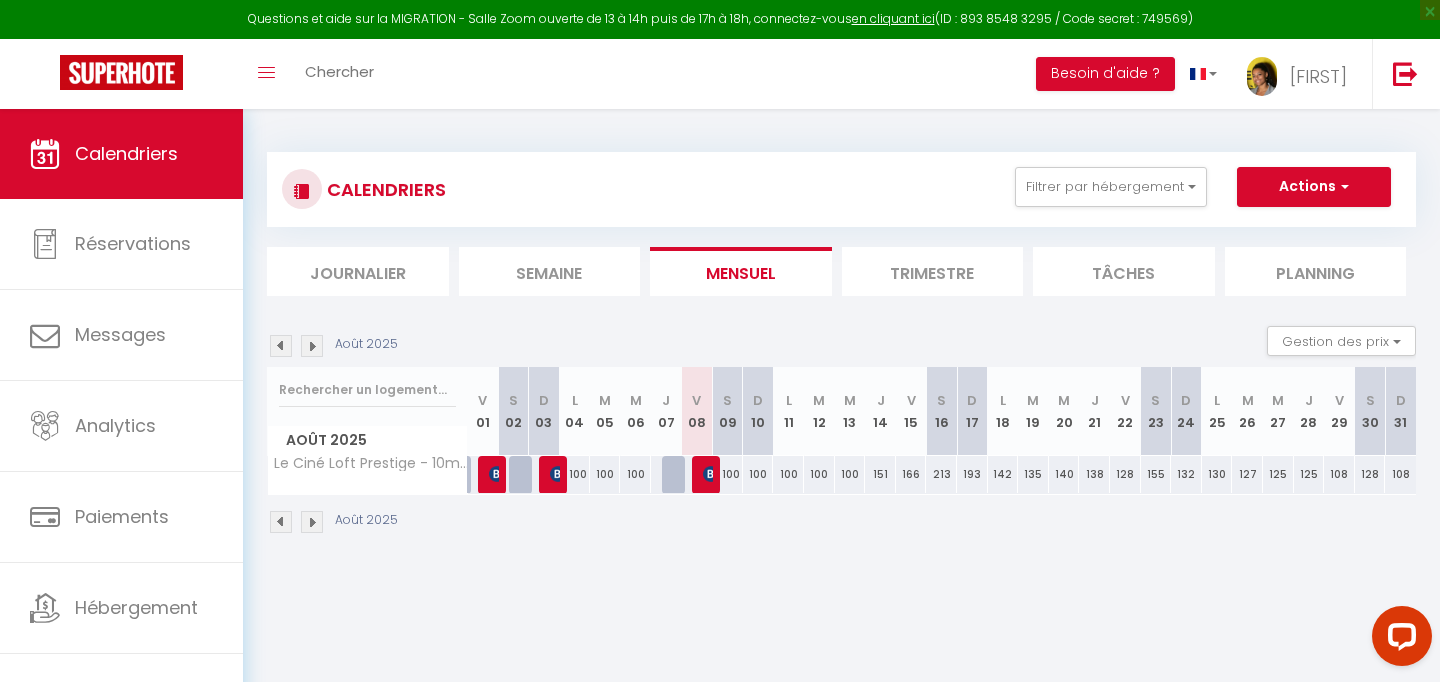 click at bounding box center (707, 475) 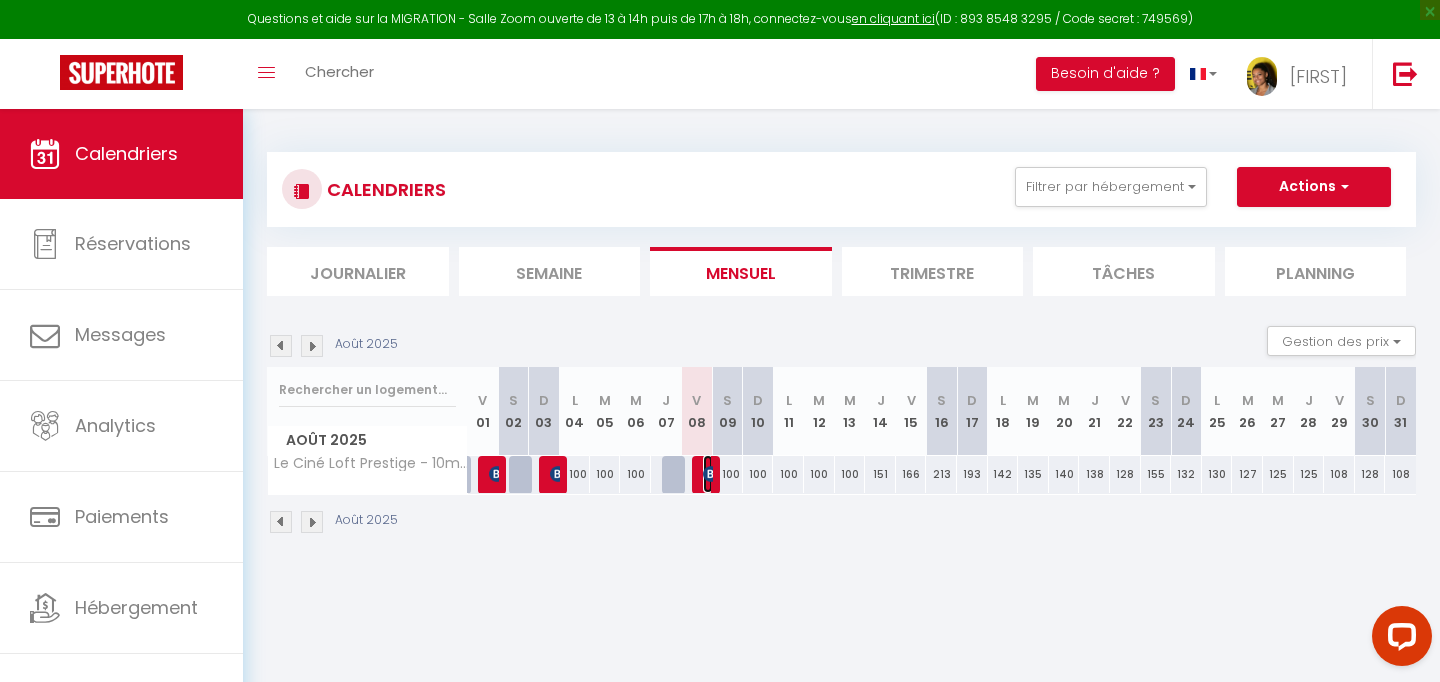 click at bounding box center (711, 474) 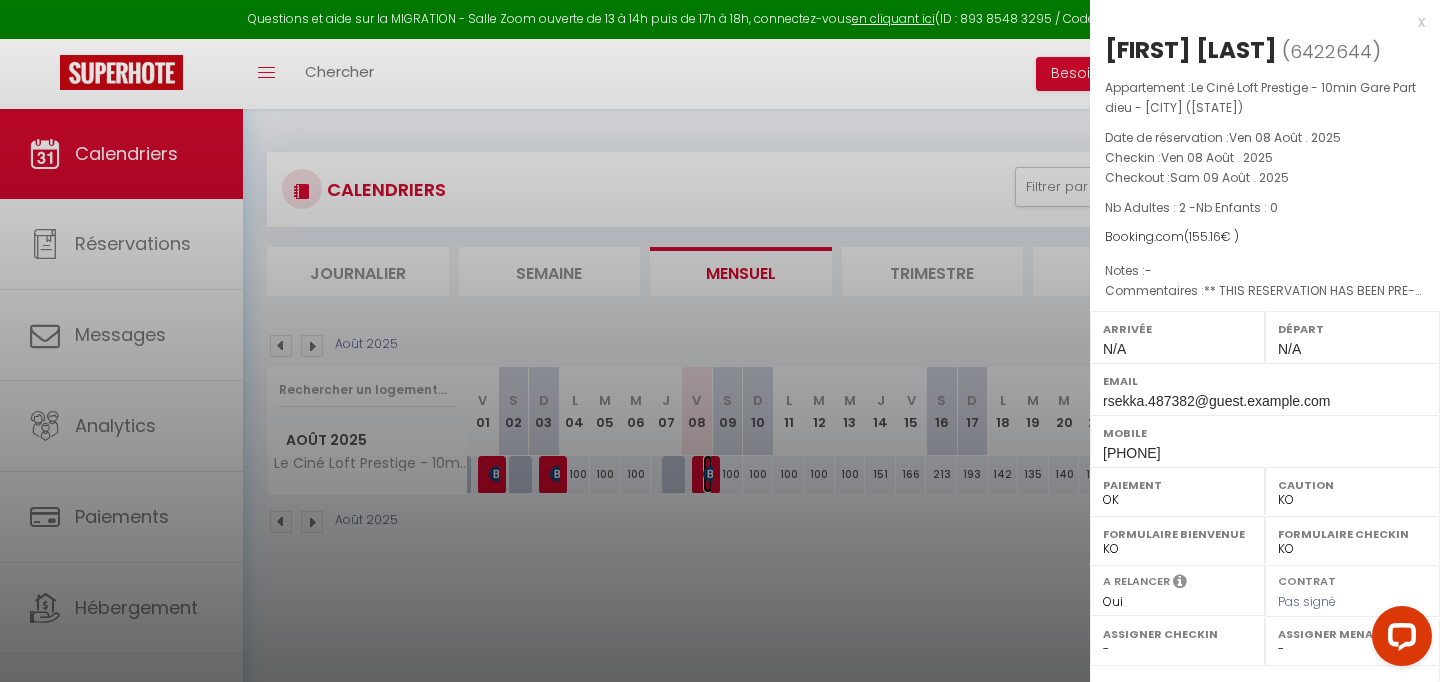 scroll, scrollTop: 270, scrollLeft: 0, axis: vertical 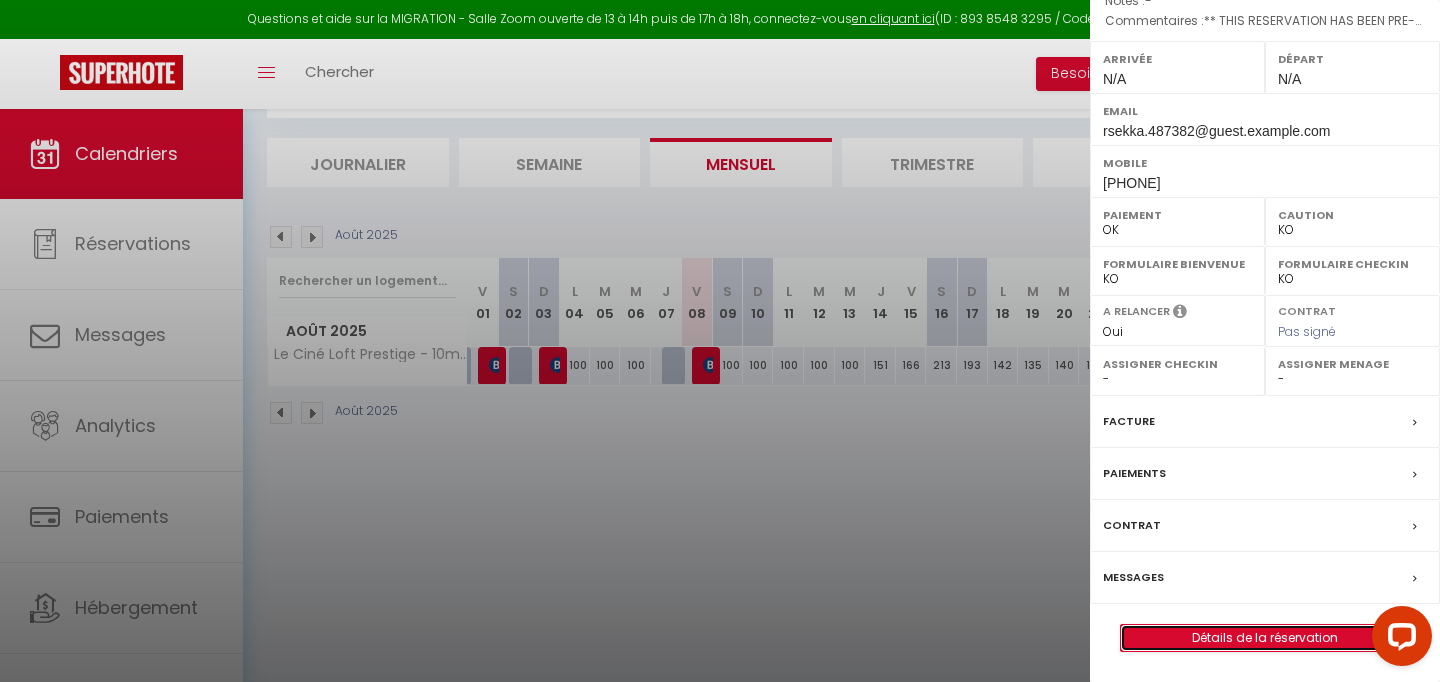 click on "Détails de la réservation" at bounding box center (1265, 638) 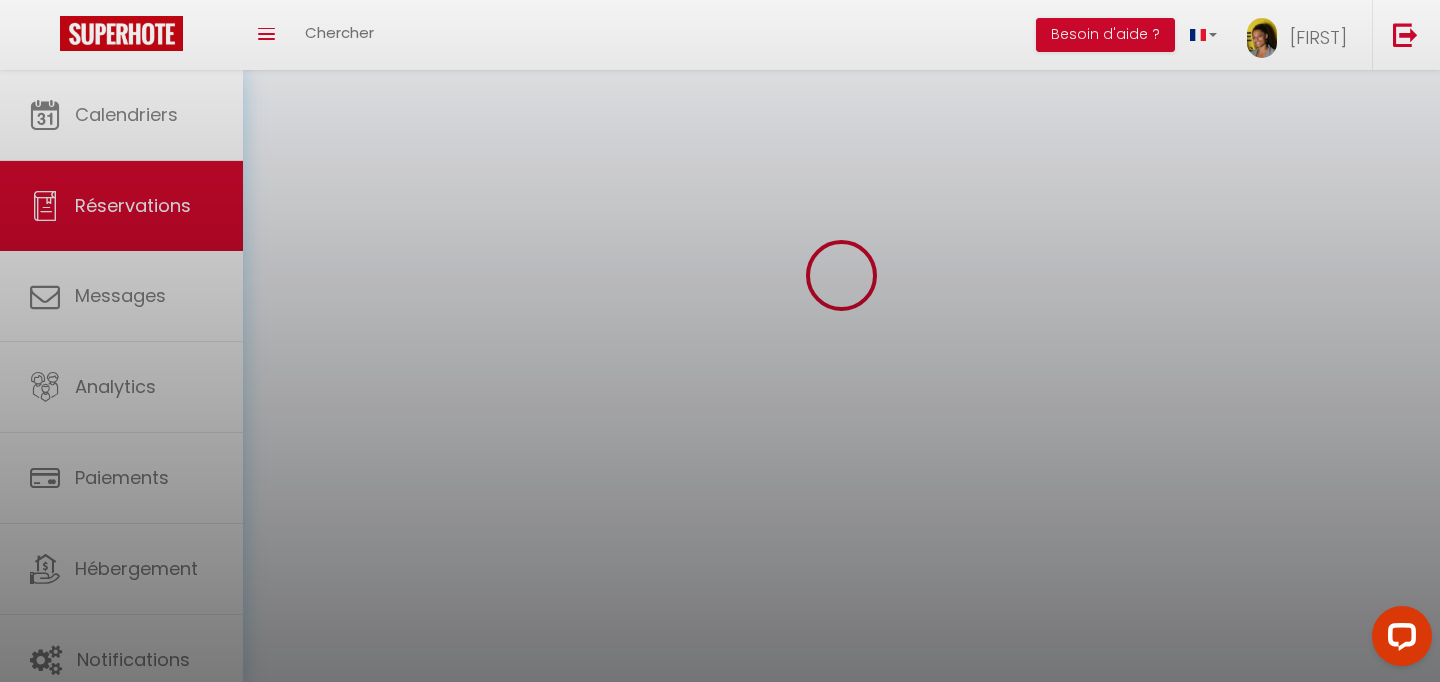 scroll, scrollTop: 0, scrollLeft: 0, axis: both 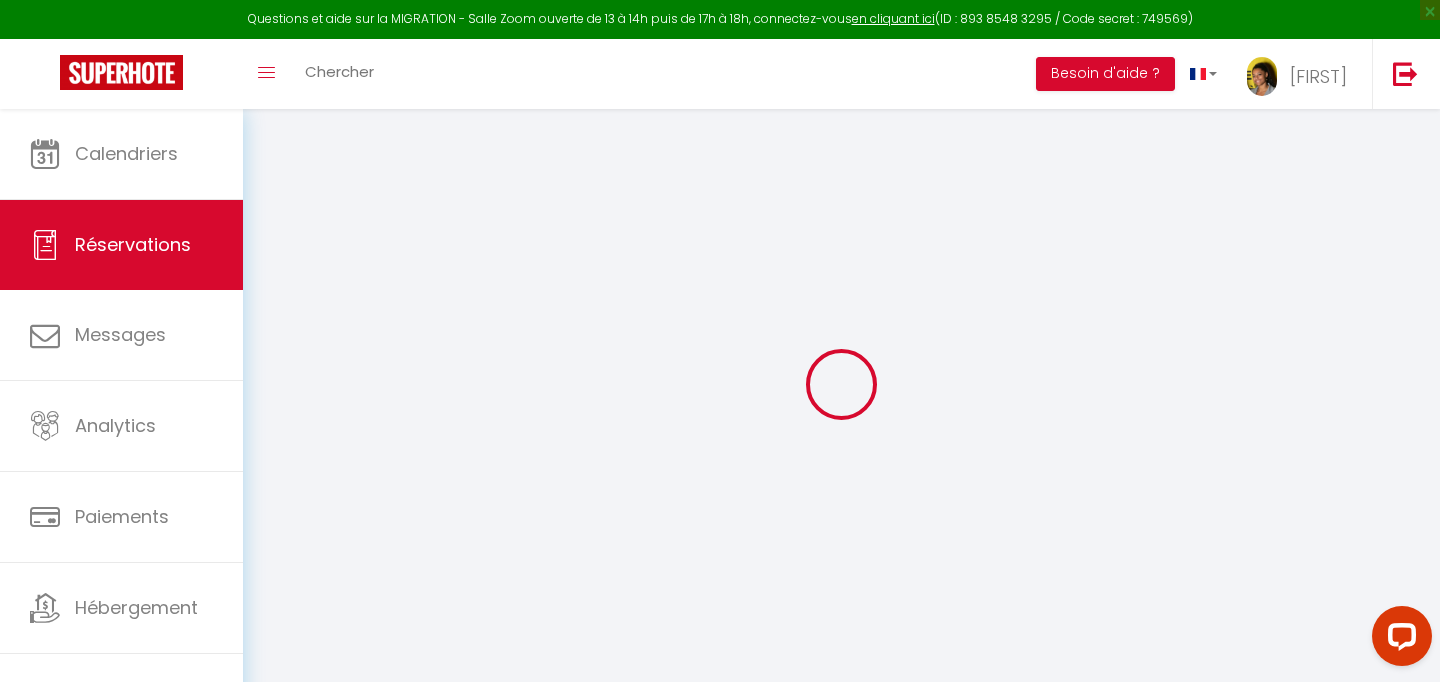 select 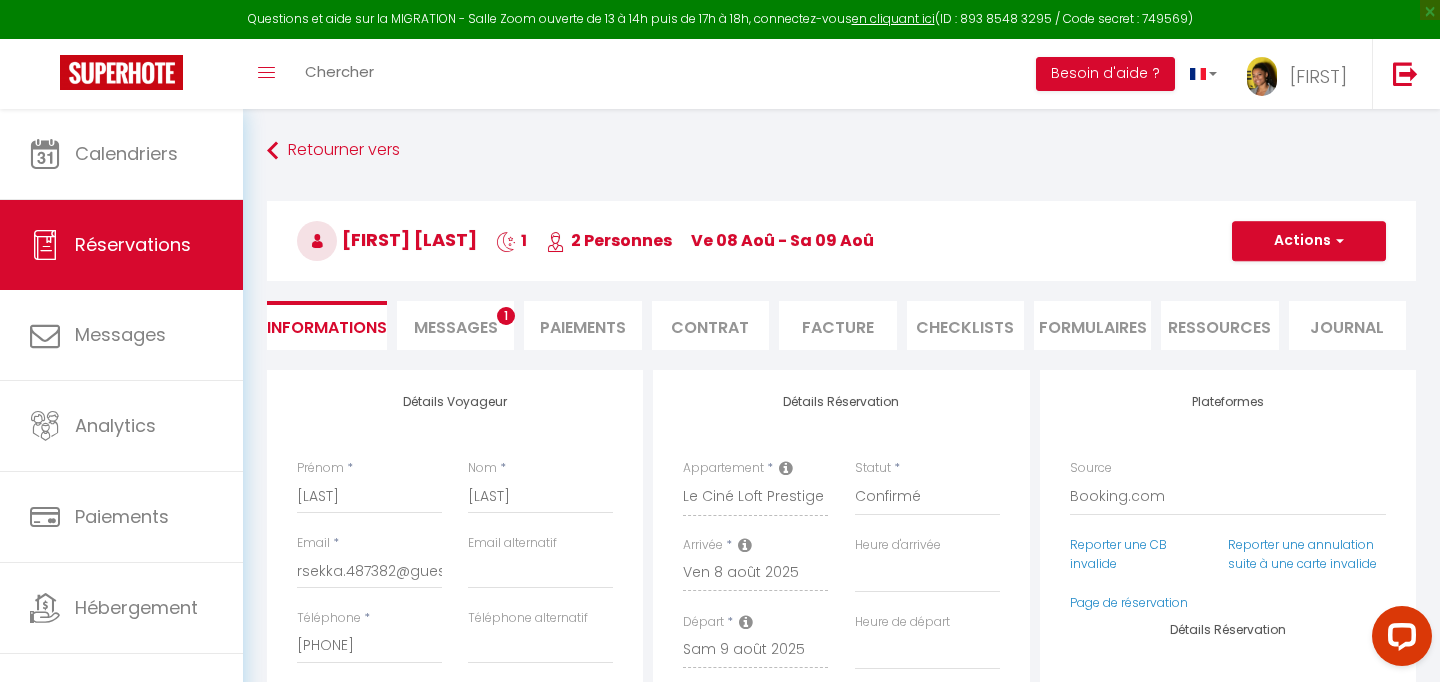 type on "110" 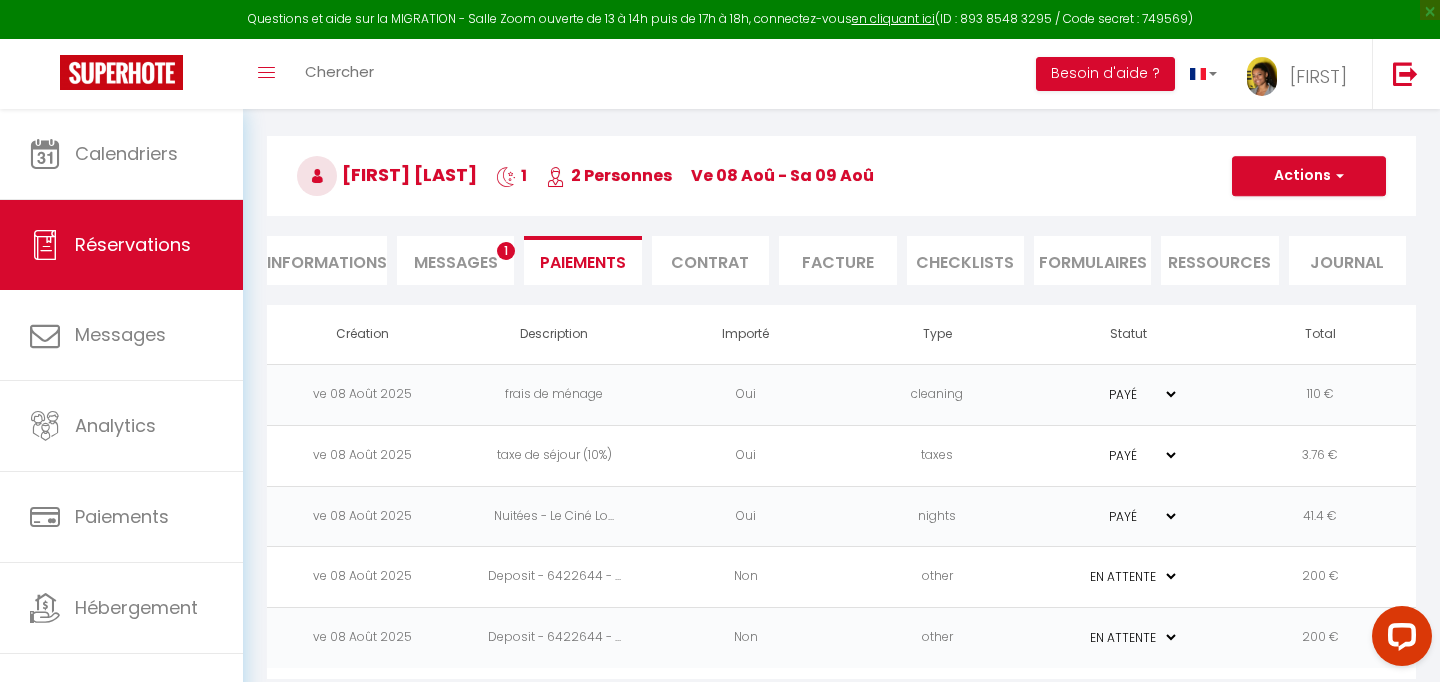 scroll, scrollTop: 109, scrollLeft: 0, axis: vertical 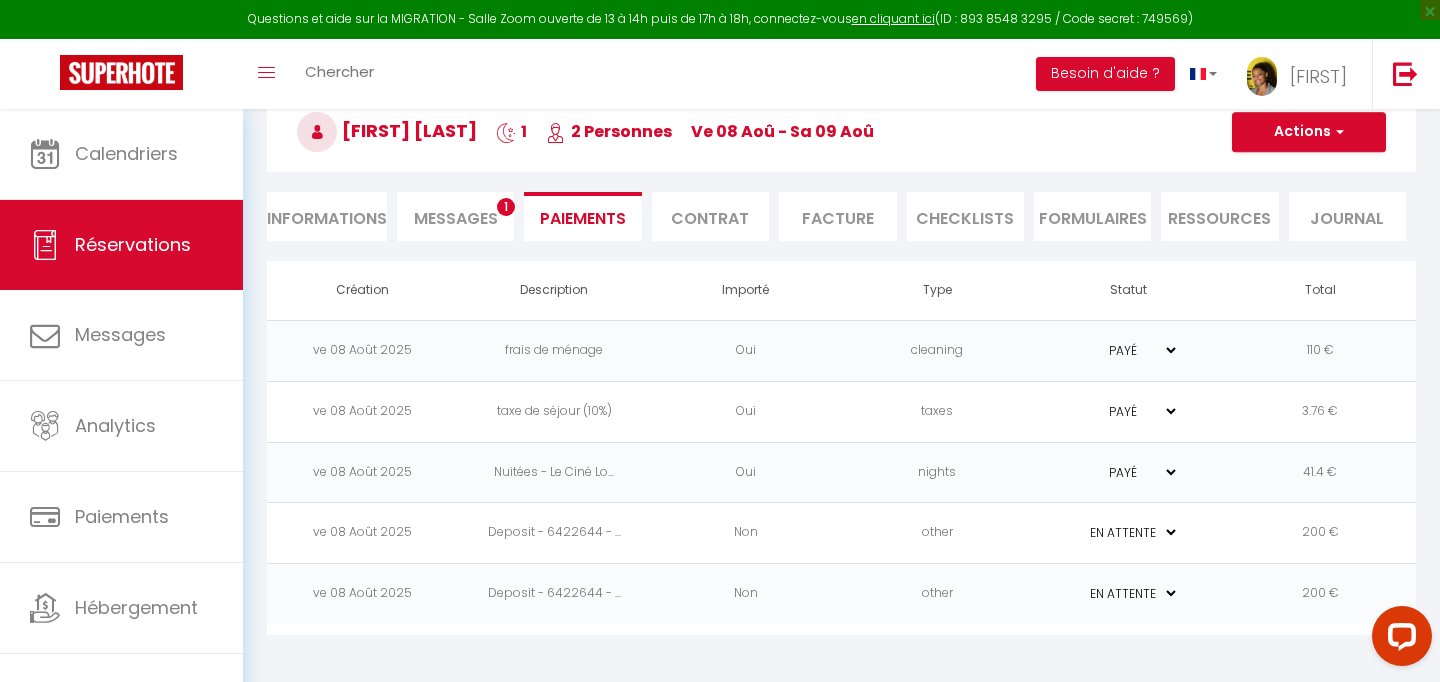 click on "PAYÉ   EN ATTENTE" at bounding box center (1129, 532) 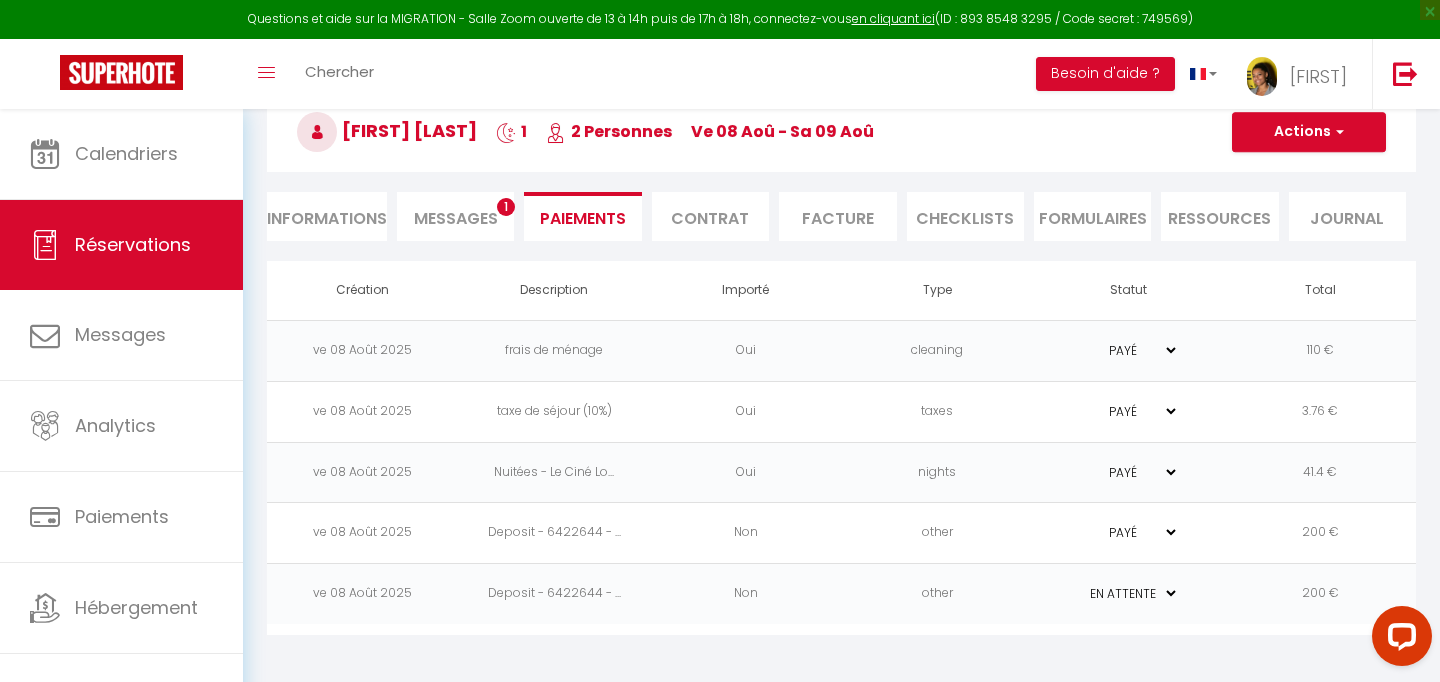 click on "PAYÉ   EN ATTENTE" at bounding box center (1129, 593) 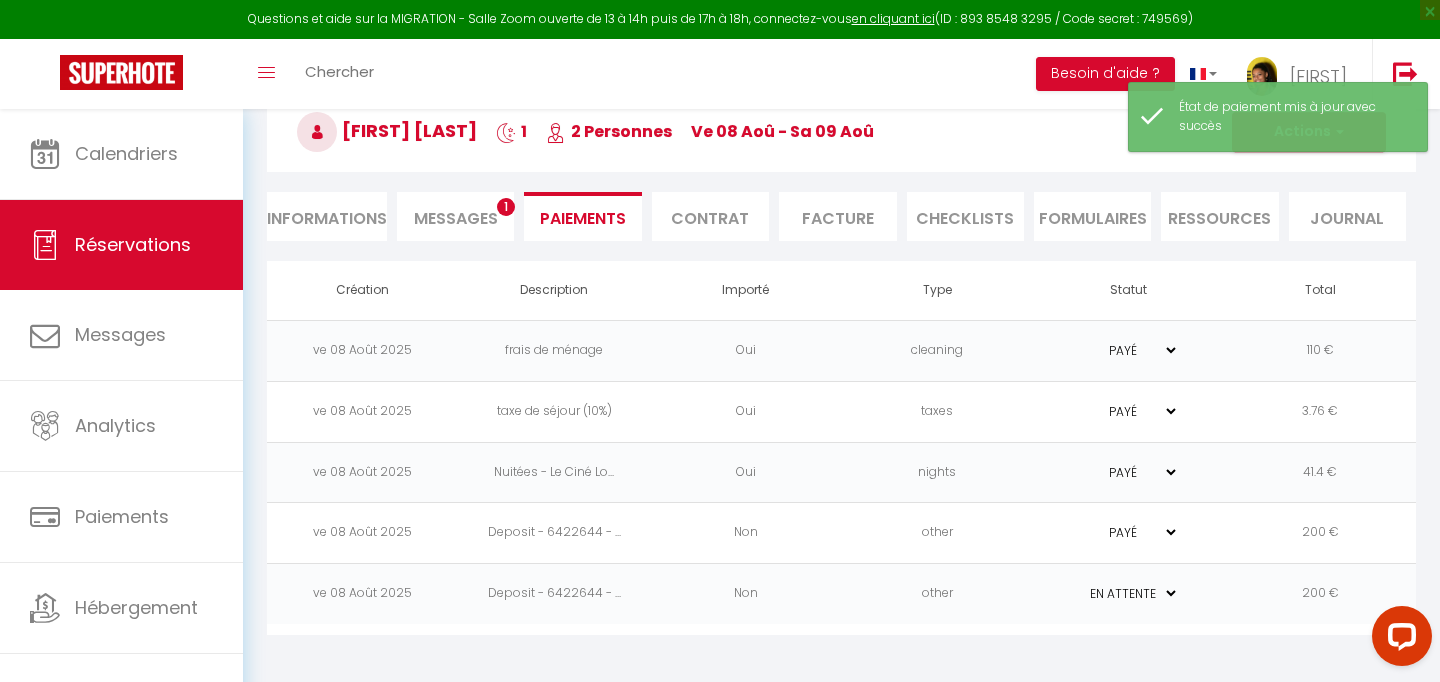 select on "1" 